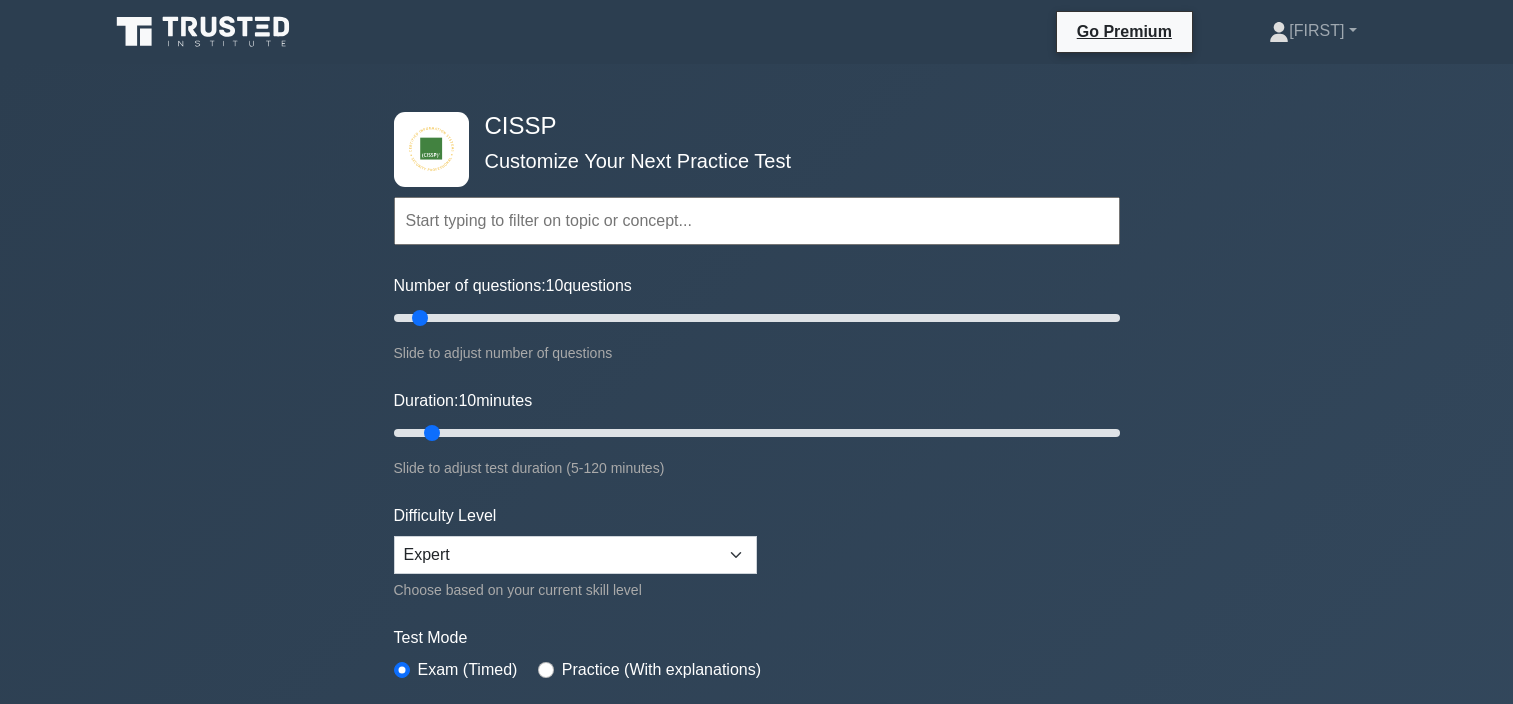scroll, scrollTop: 1632, scrollLeft: 0, axis: vertical 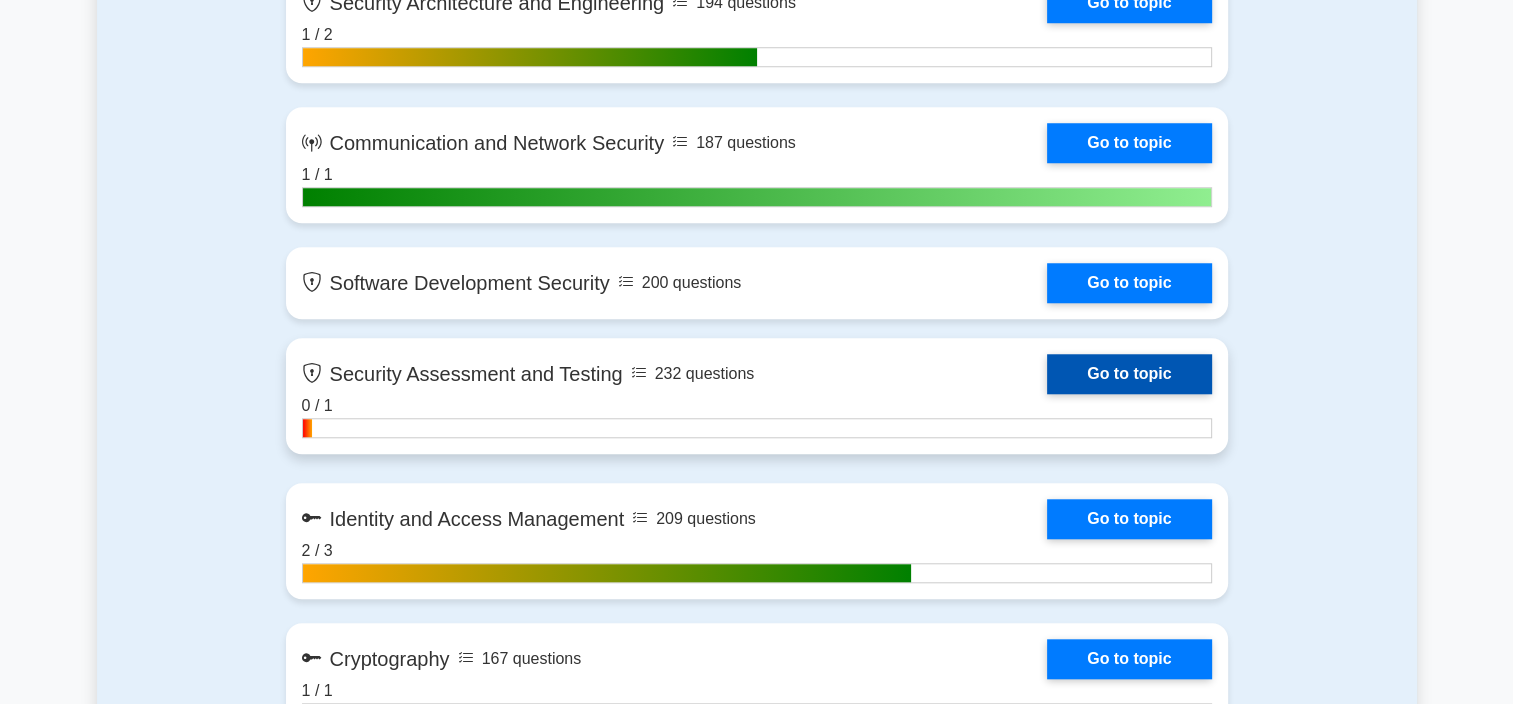 click on "Go to topic" at bounding box center (1129, 374) 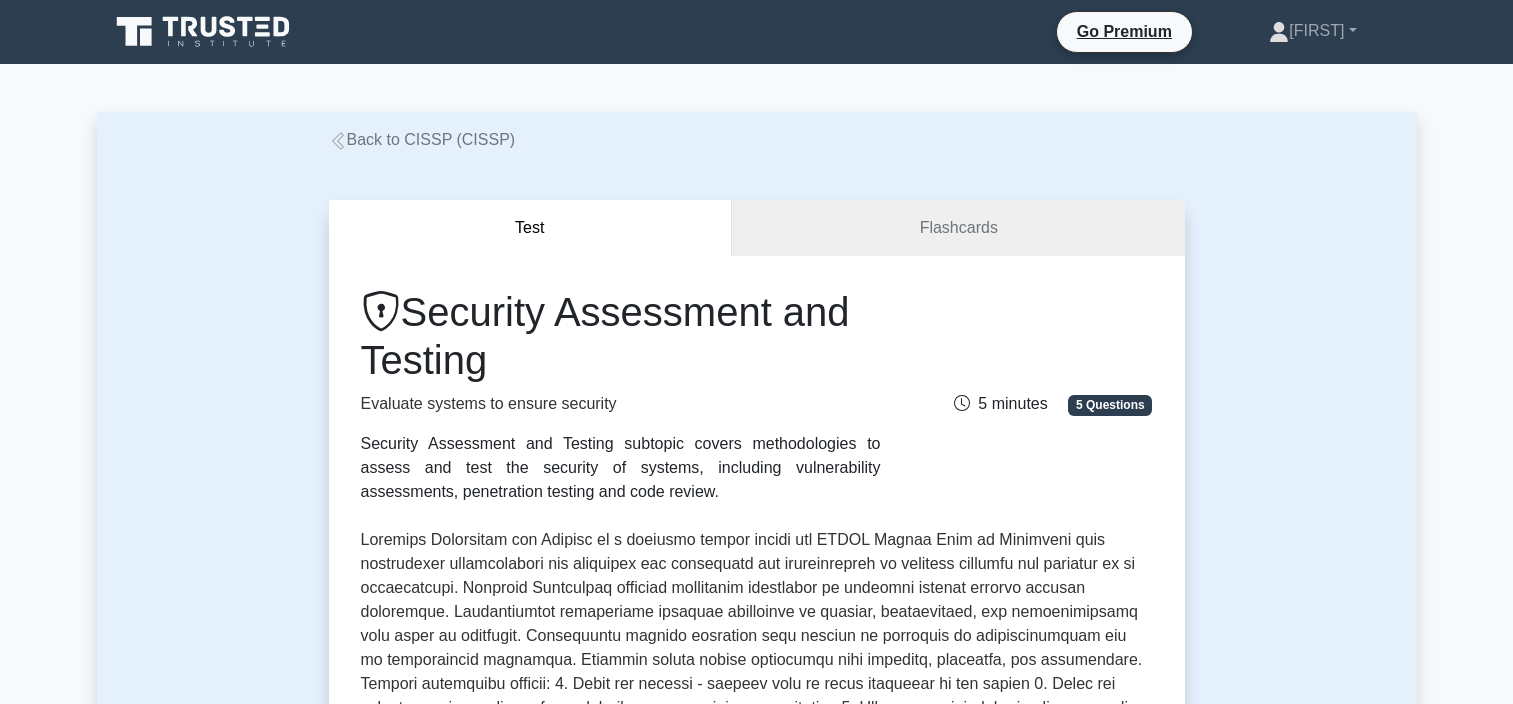 scroll, scrollTop: 0, scrollLeft: 0, axis: both 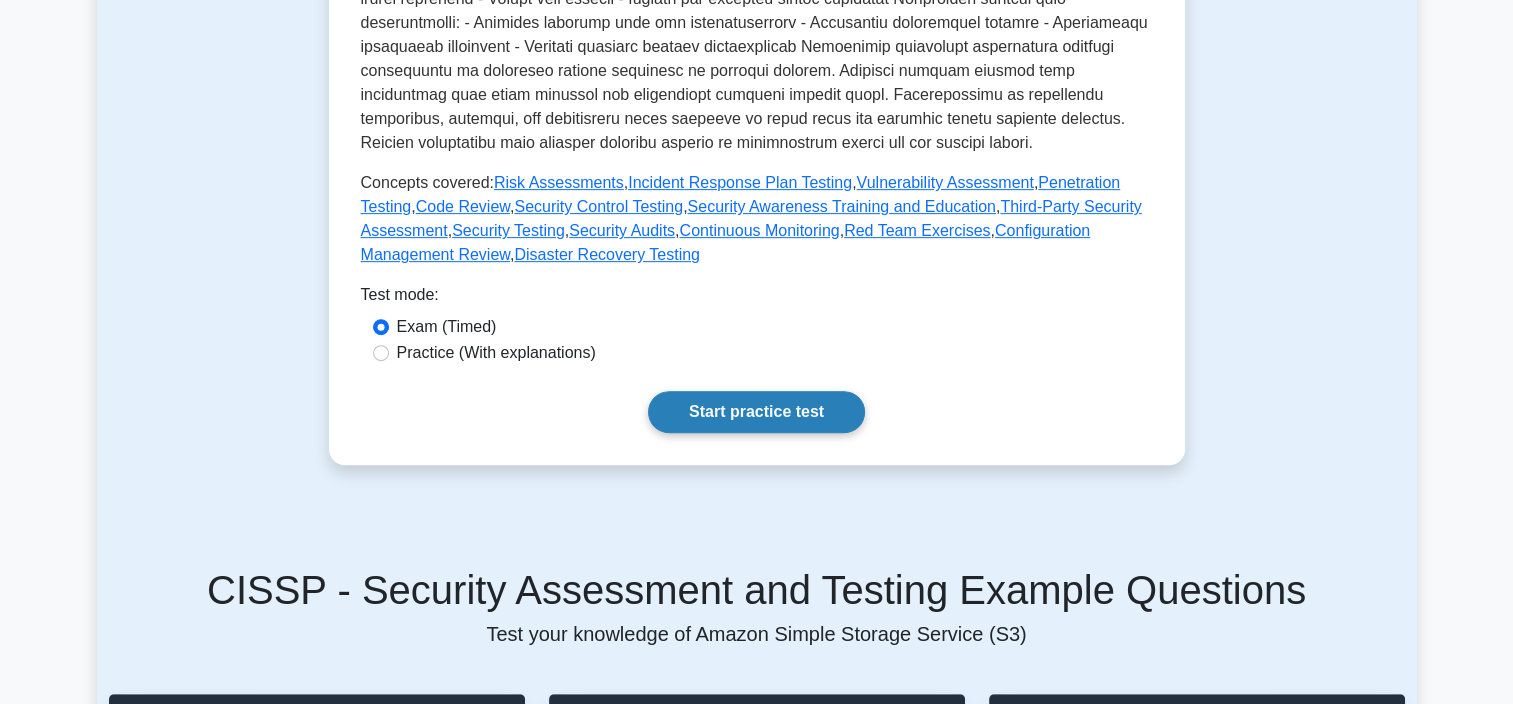 click on "Start practice test" at bounding box center (756, 412) 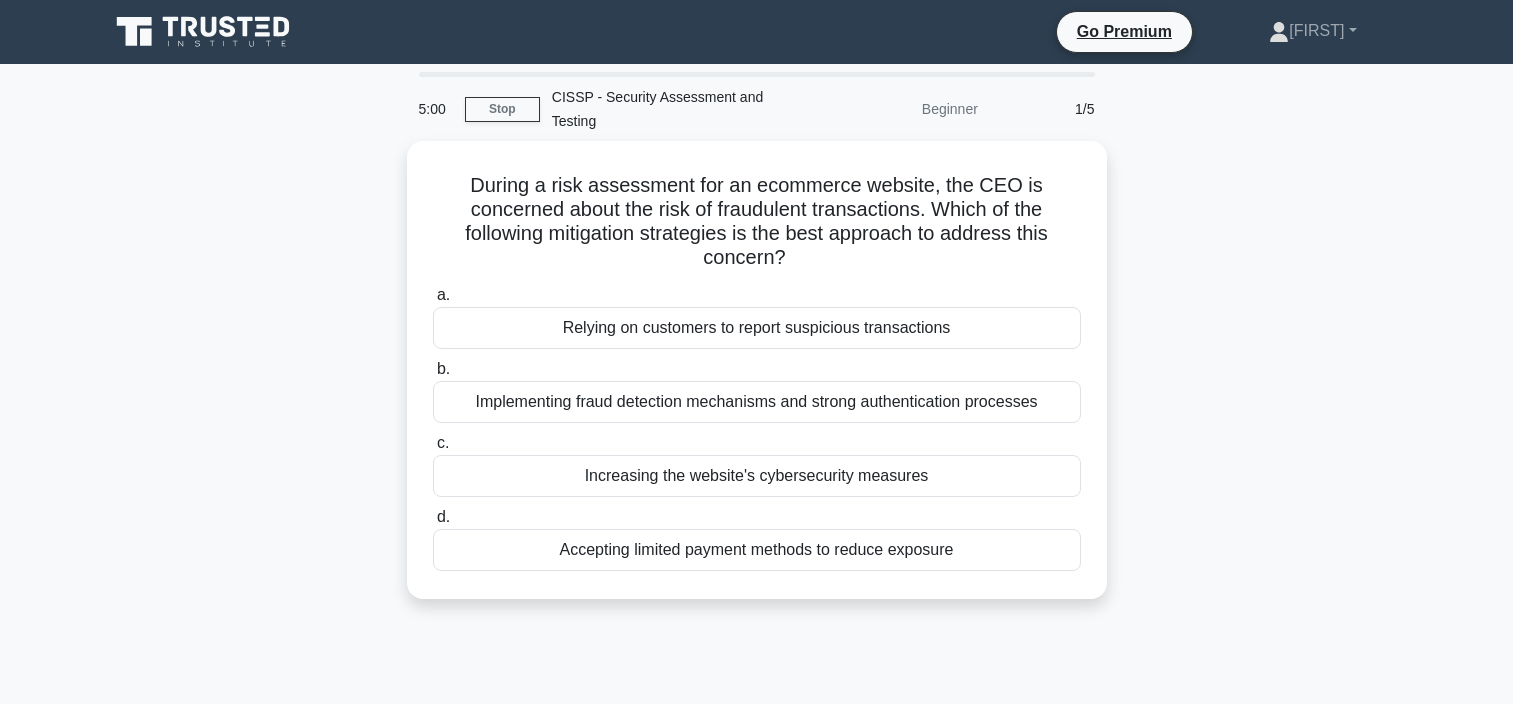 scroll, scrollTop: 0, scrollLeft: 0, axis: both 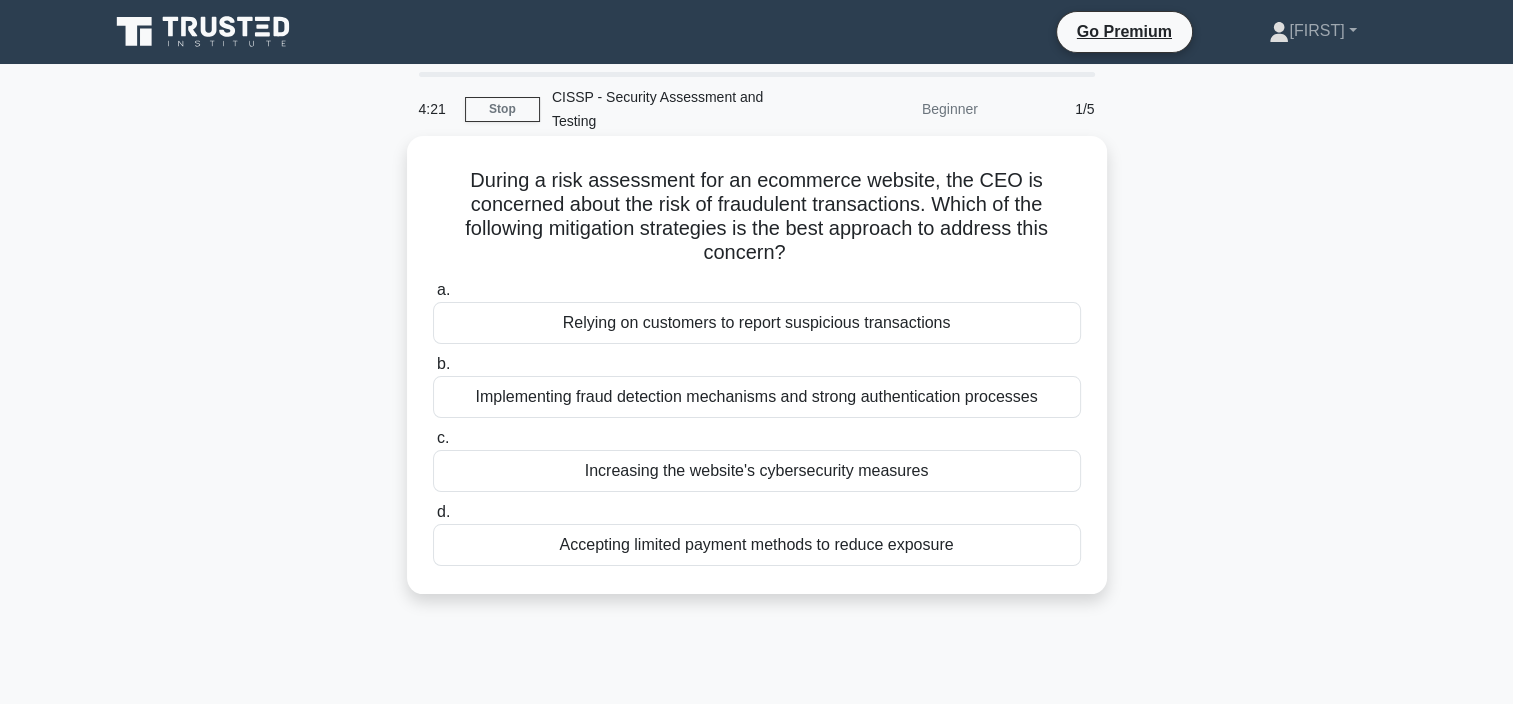 click on "Implementing fraud detection mechanisms and strong authentication processes" at bounding box center (757, 397) 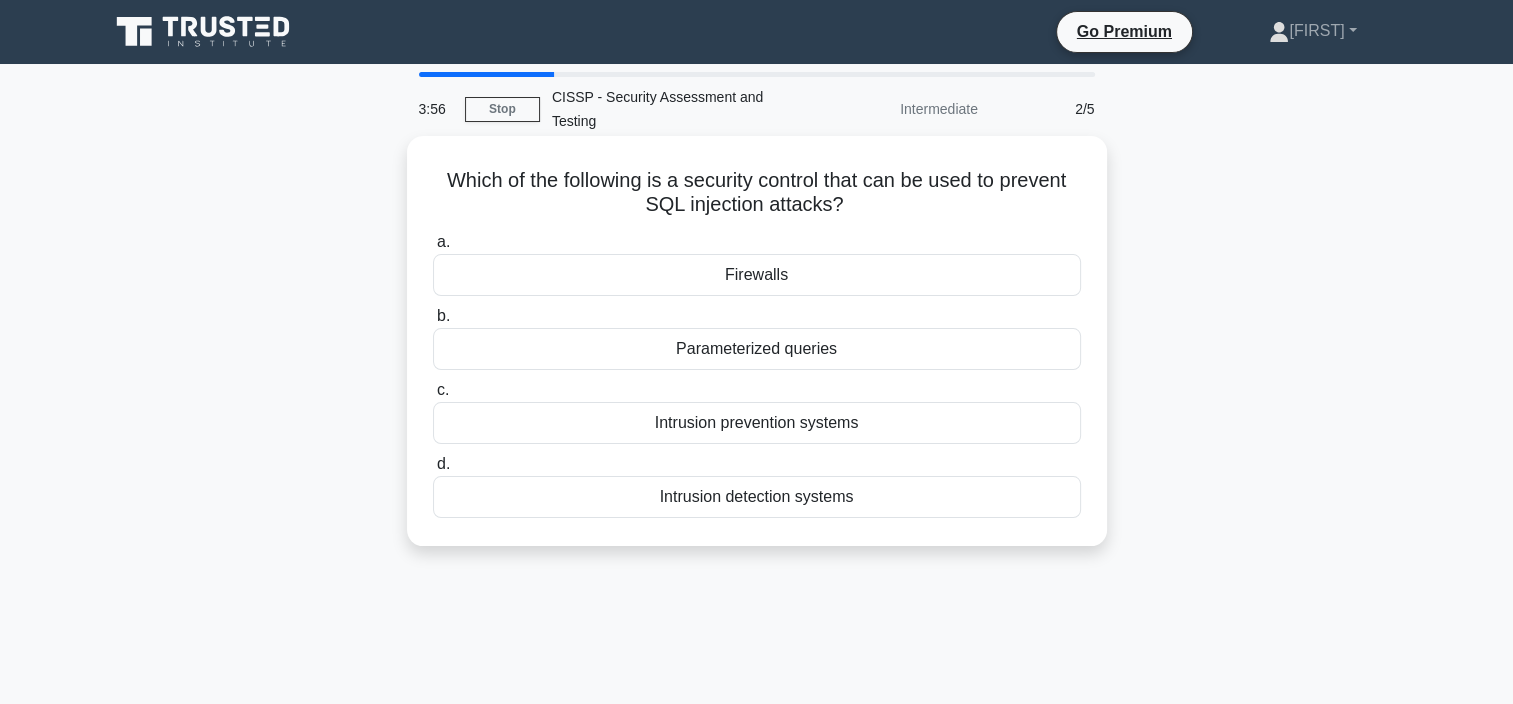 click on "Parameterized queries" at bounding box center [757, 349] 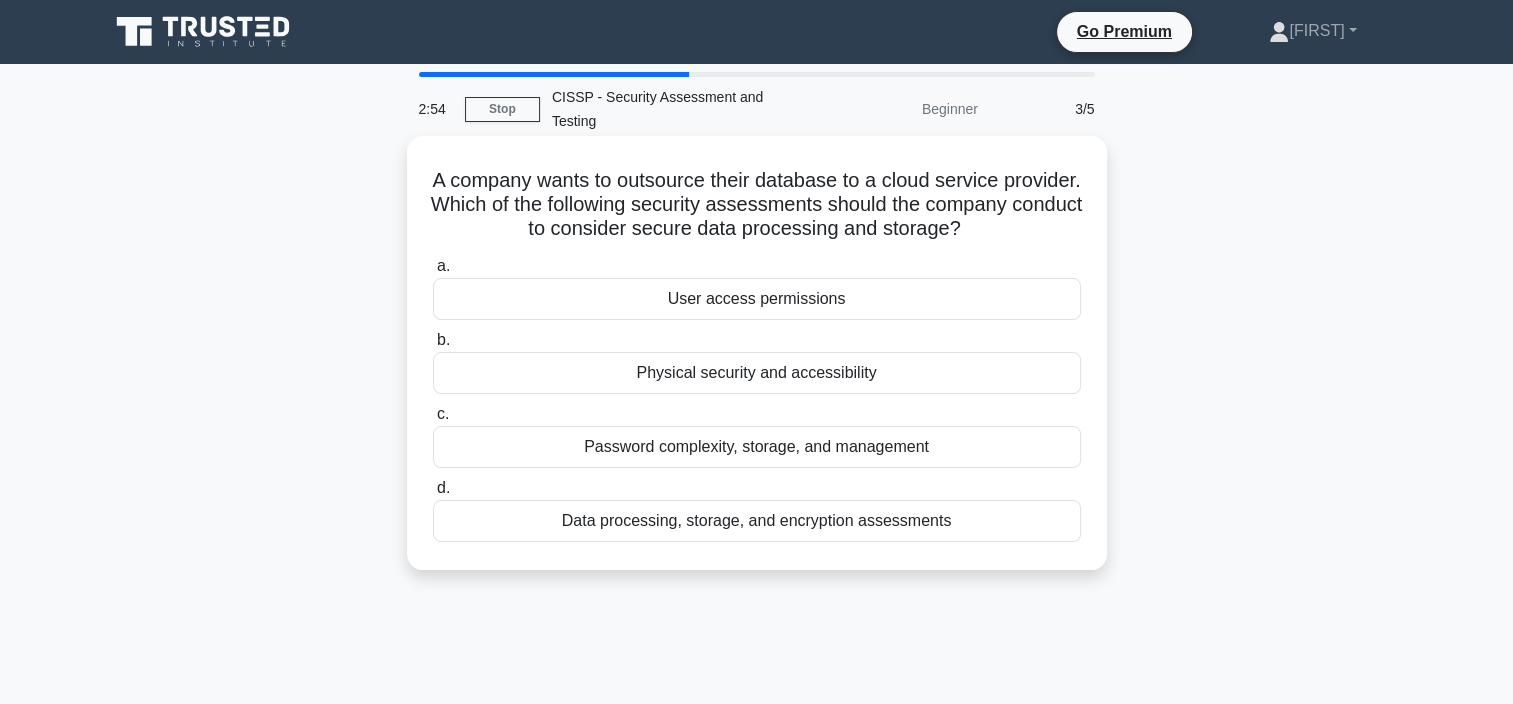 click on "Data processing, storage, and encryption assessments" at bounding box center (757, 521) 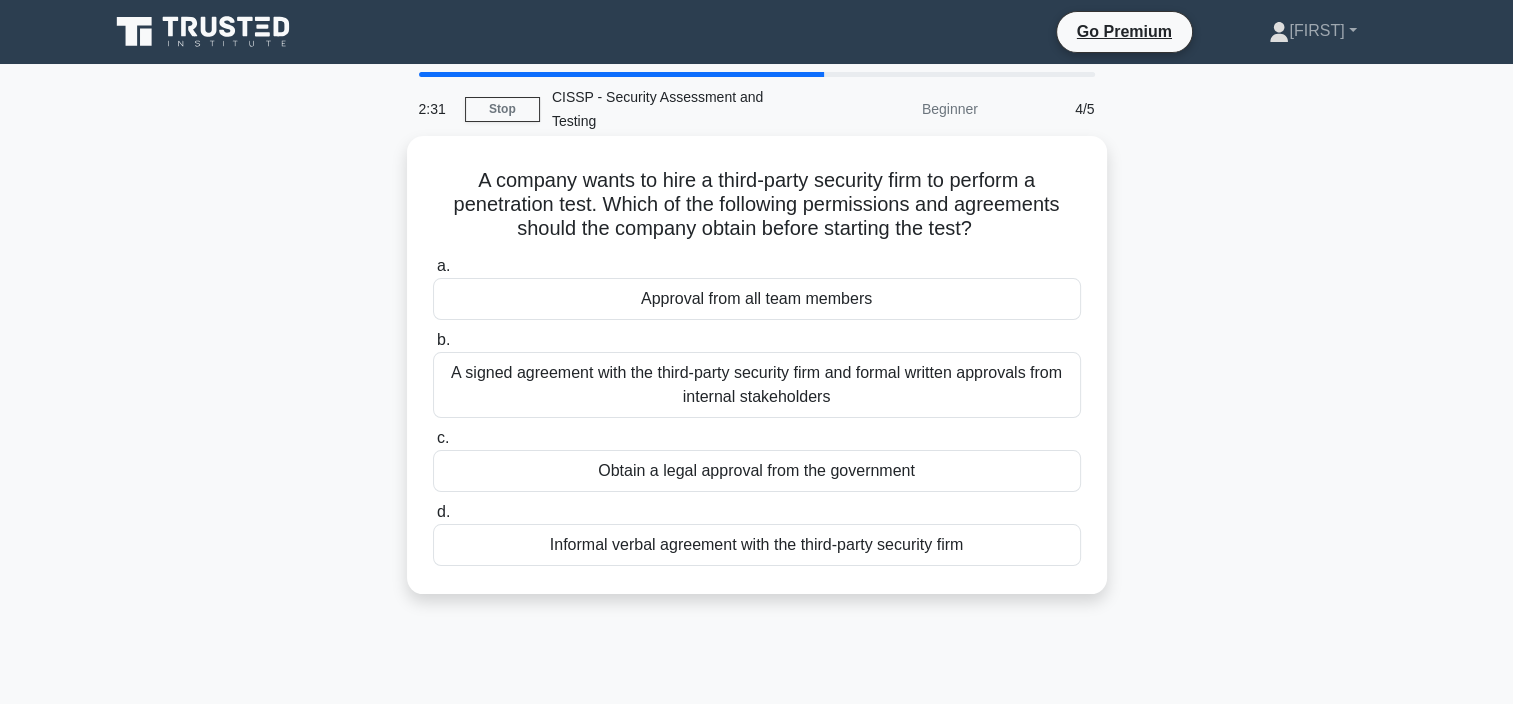 click on "A signed agreement with the third-party security firm and formal written approvals from internal stakeholders" at bounding box center (757, 385) 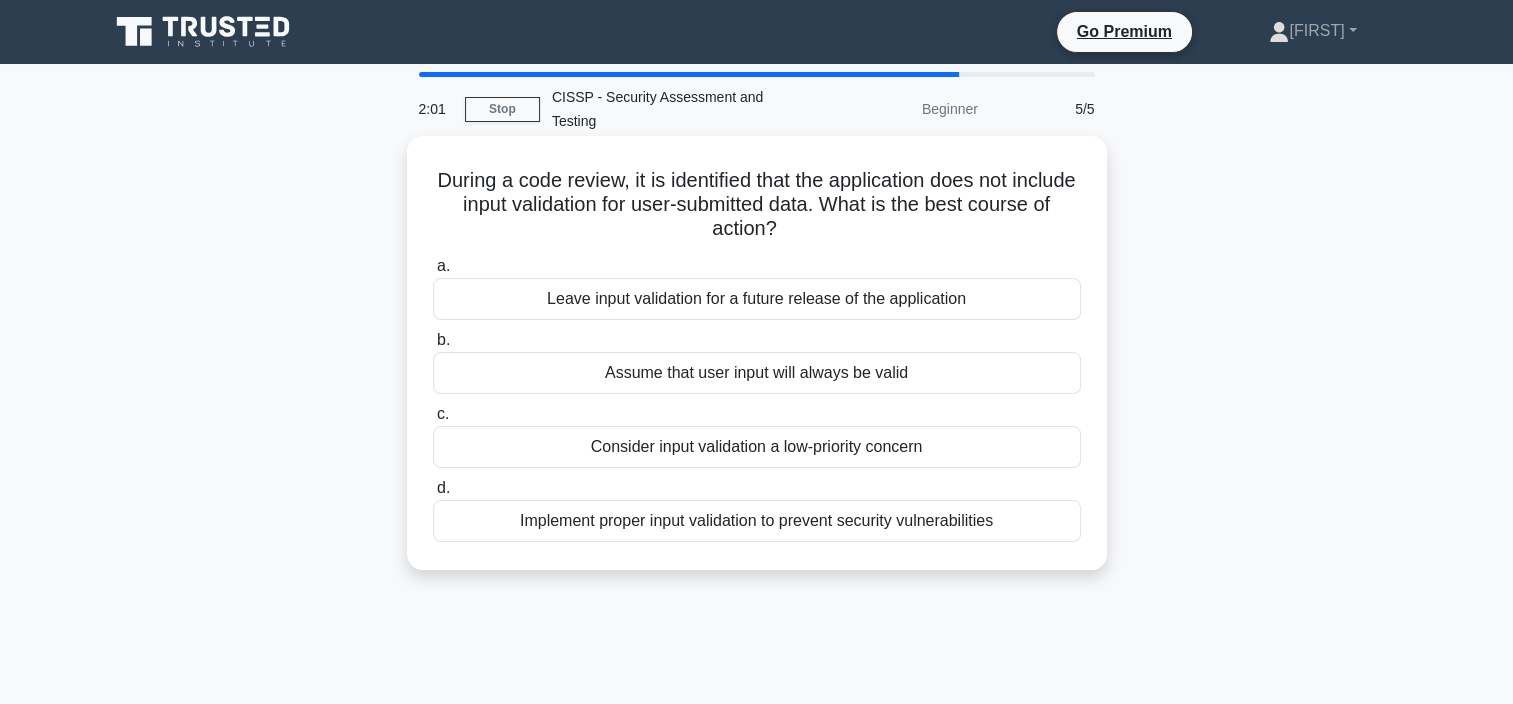 click on "Implement proper input validation to prevent security vulnerabilities" at bounding box center (757, 521) 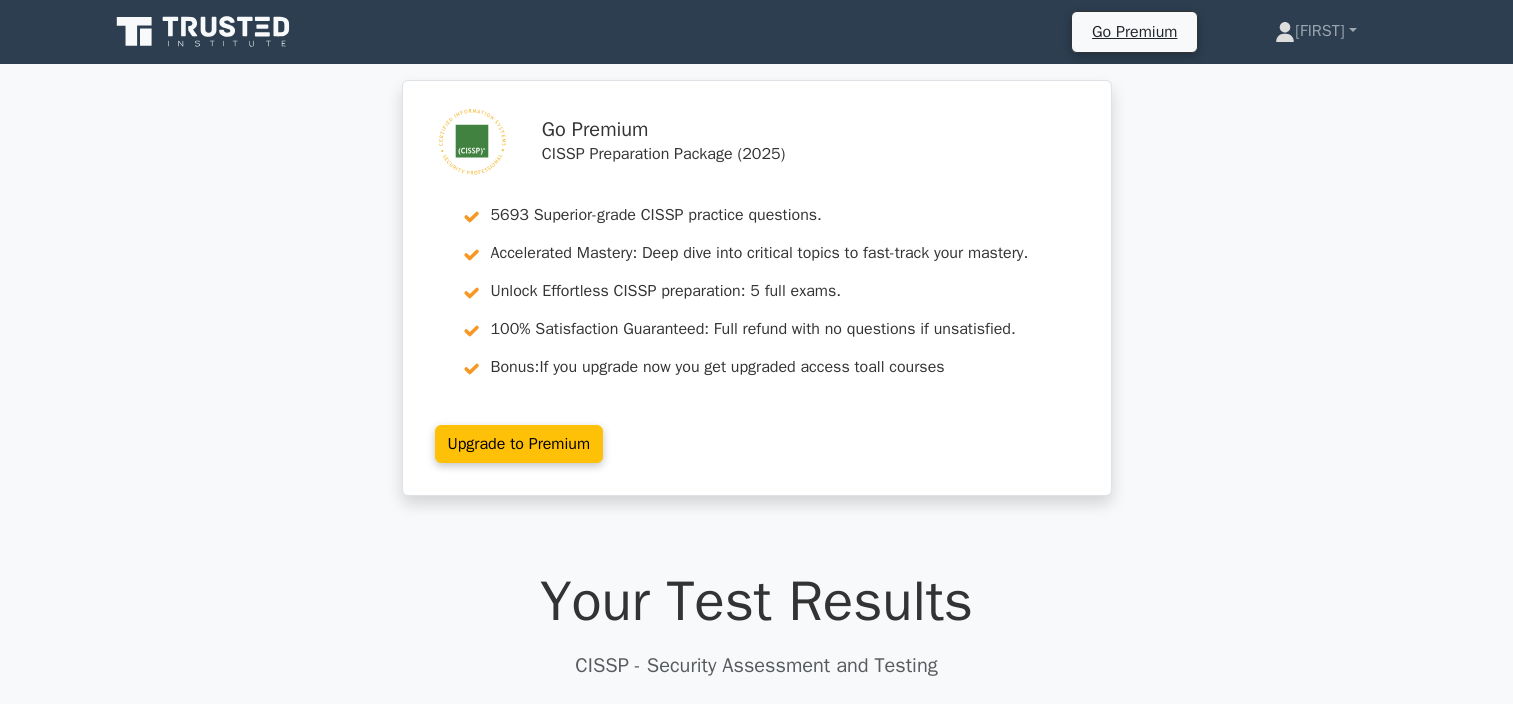 scroll, scrollTop: 0, scrollLeft: 0, axis: both 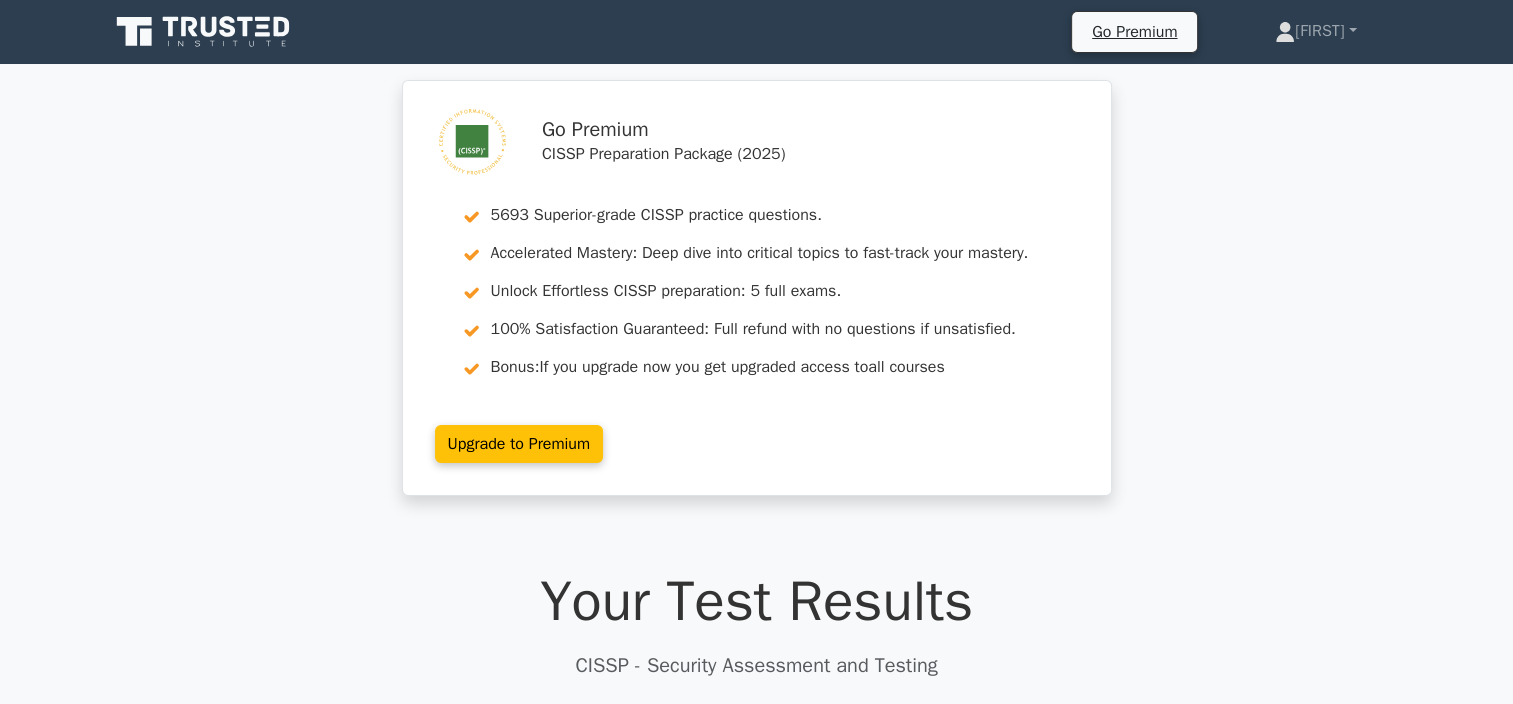 click 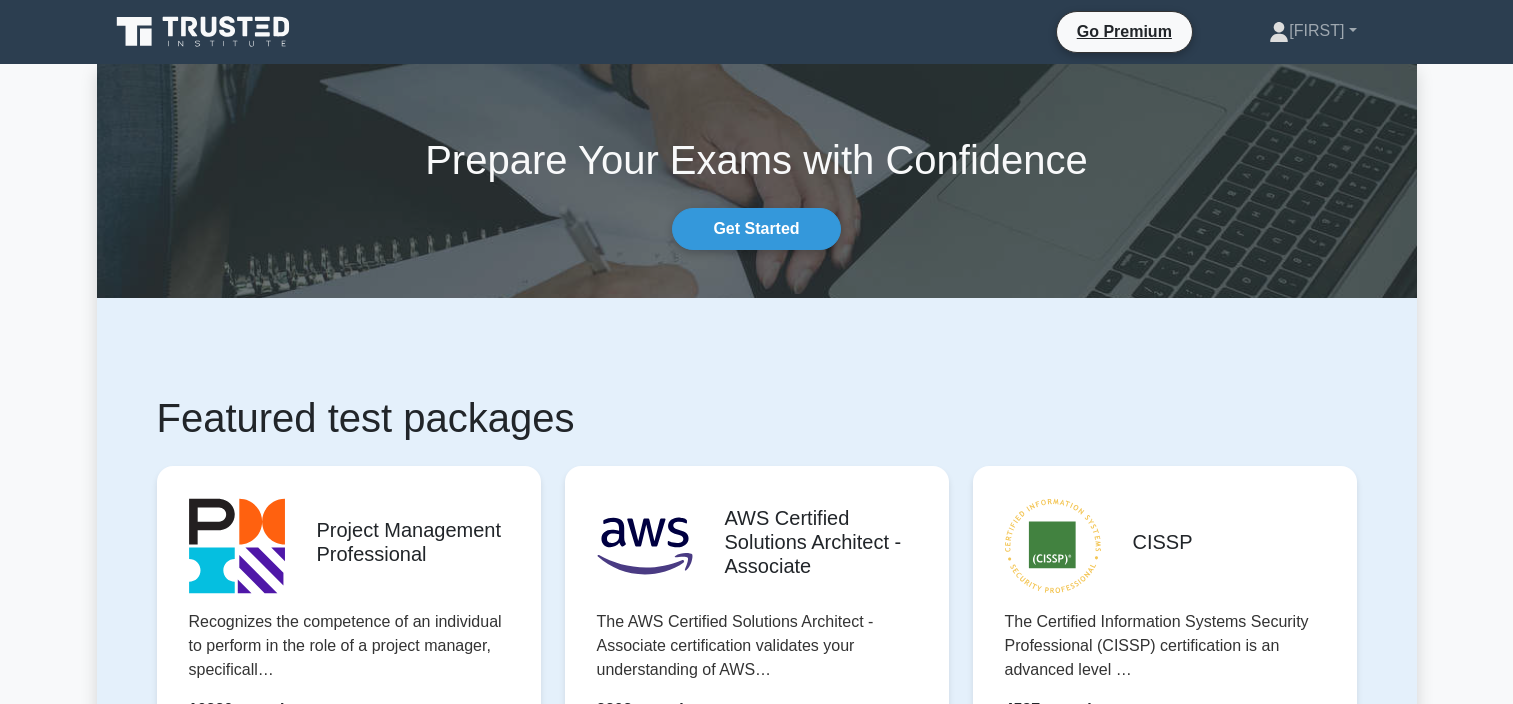 scroll, scrollTop: 0, scrollLeft: 0, axis: both 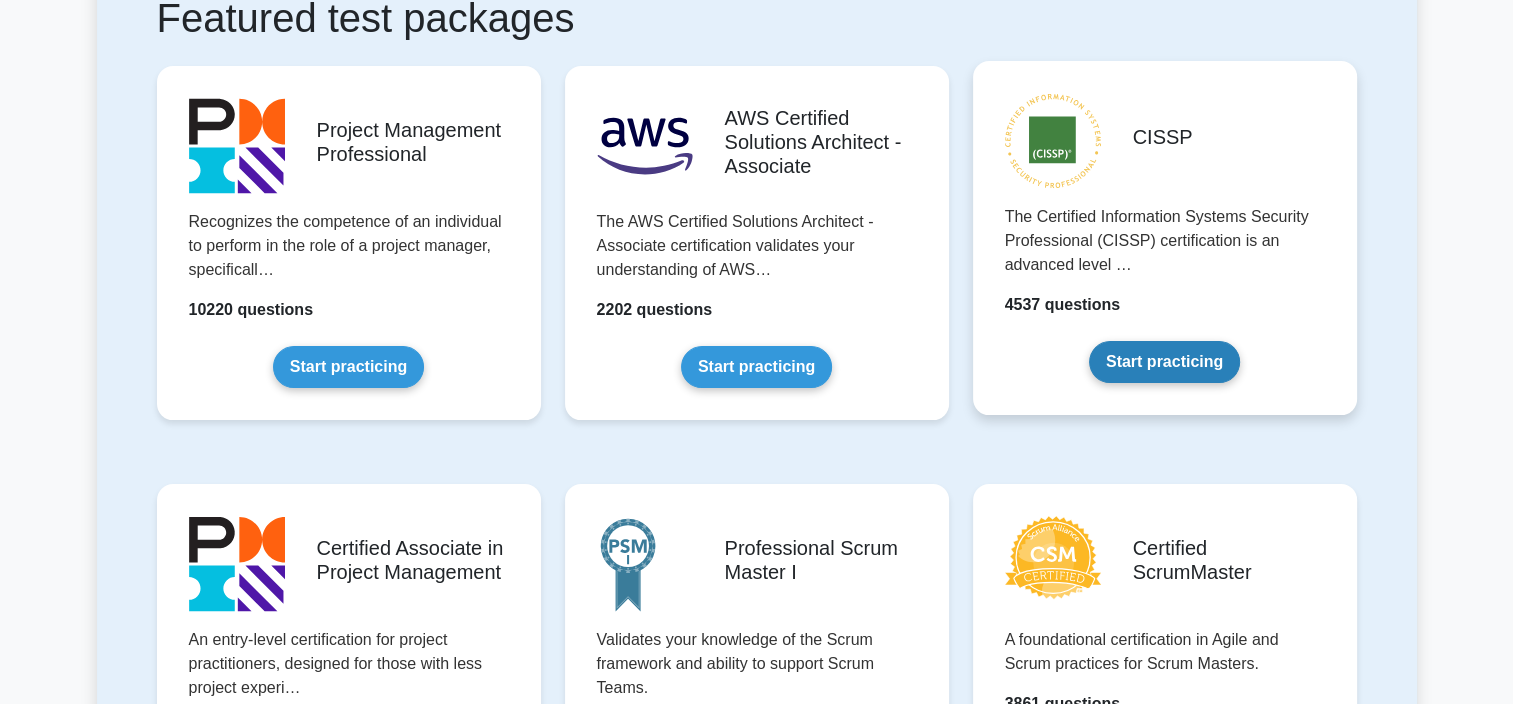 click on "Start practicing" at bounding box center (1164, 362) 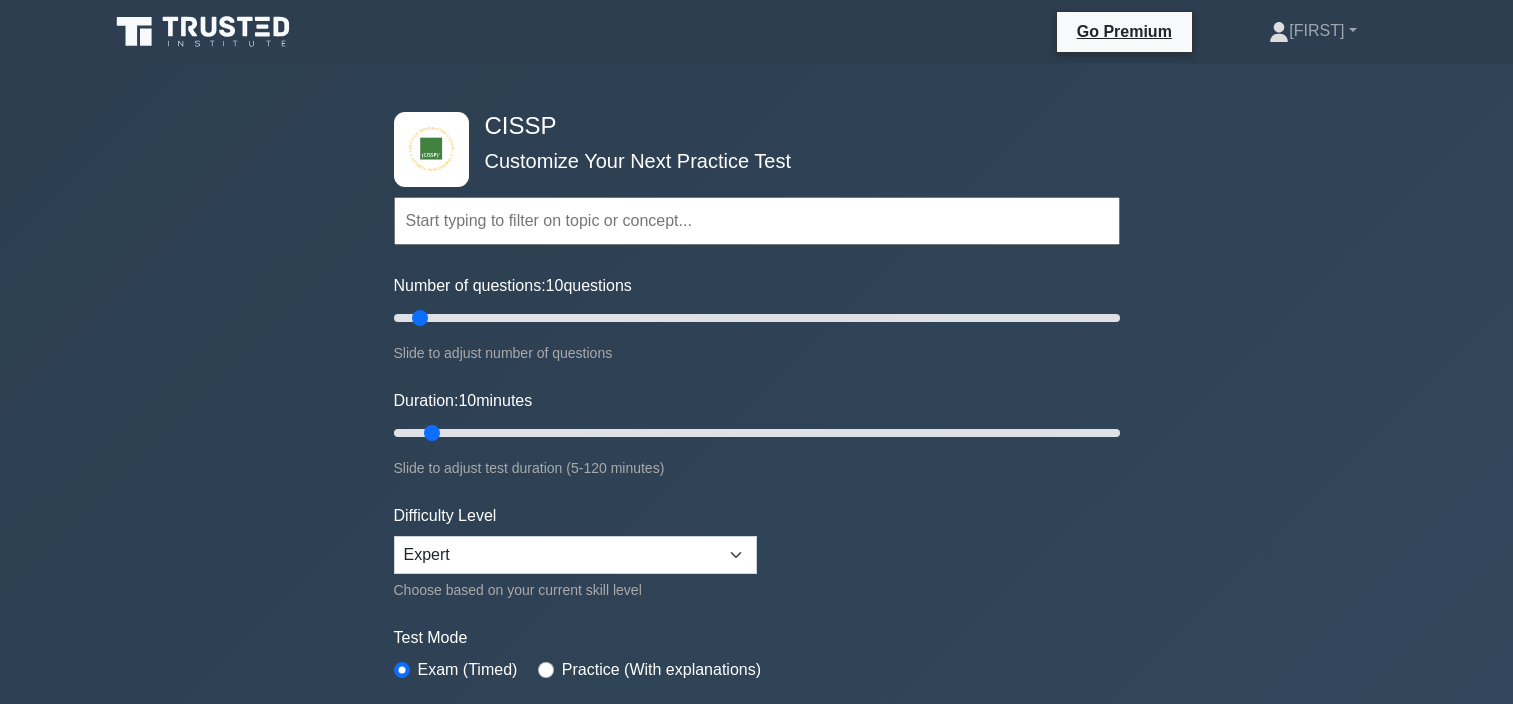 scroll, scrollTop: 0, scrollLeft: 0, axis: both 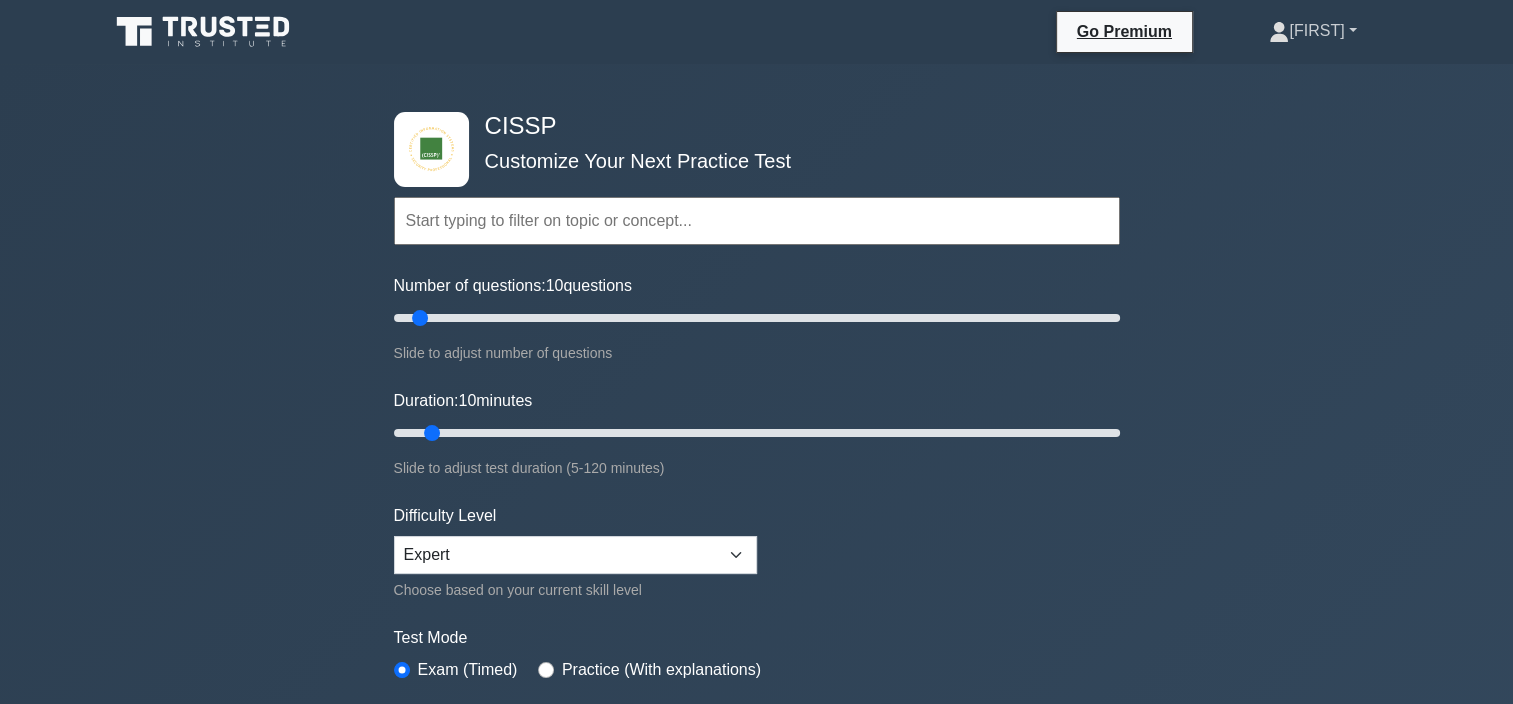 click on "[FIRST]" at bounding box center (1312, 31) 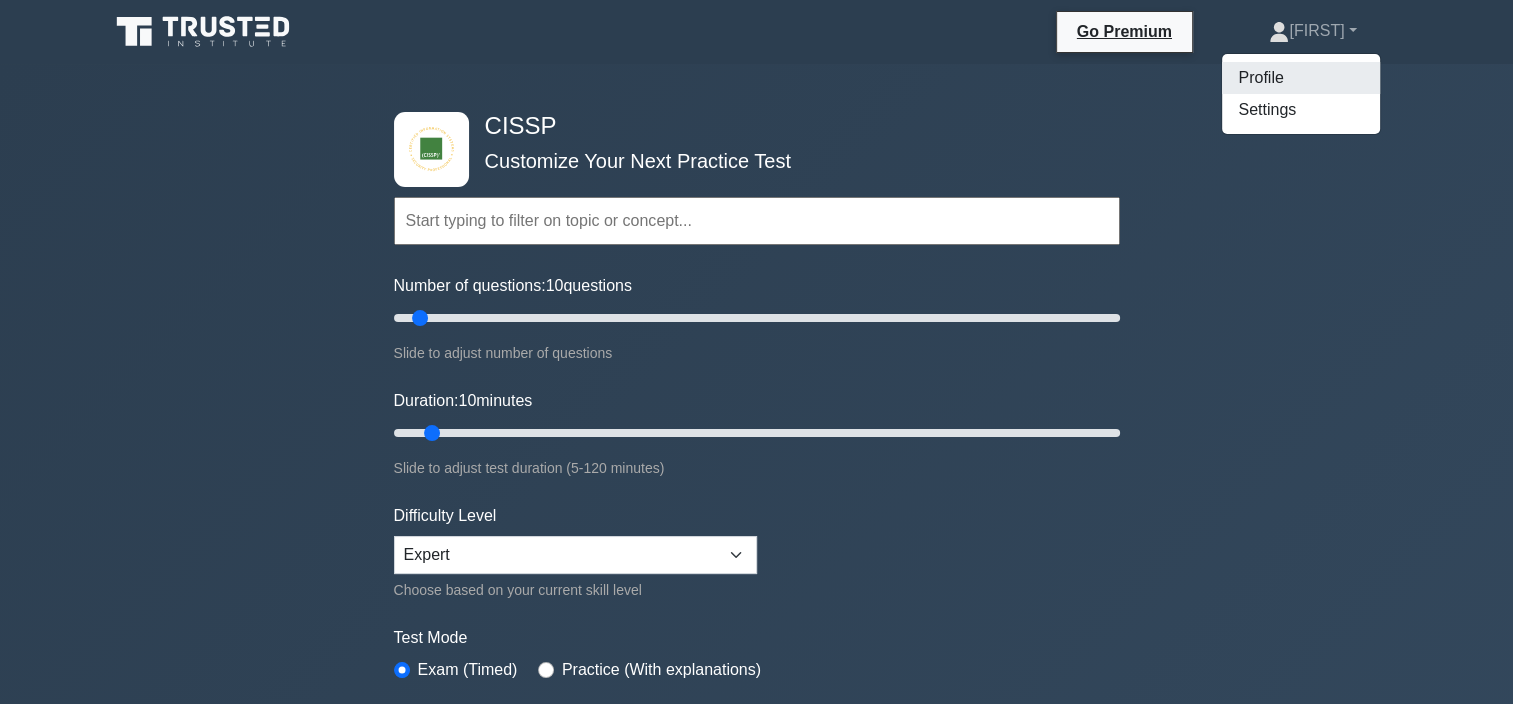 click on "Profile" at bounding box center [1301, 78] 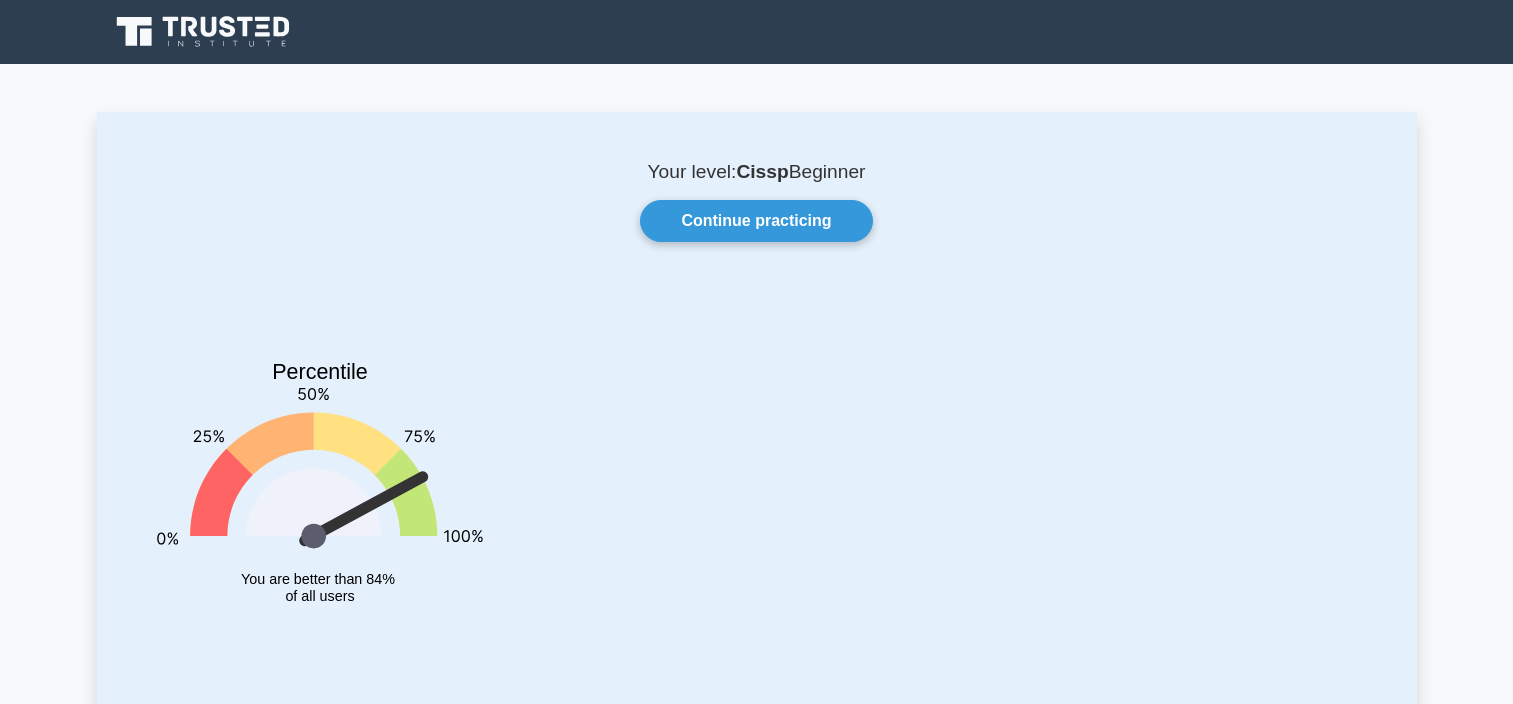 scroll, scrollTop: 0, scrollLeft: 0, axis: both 